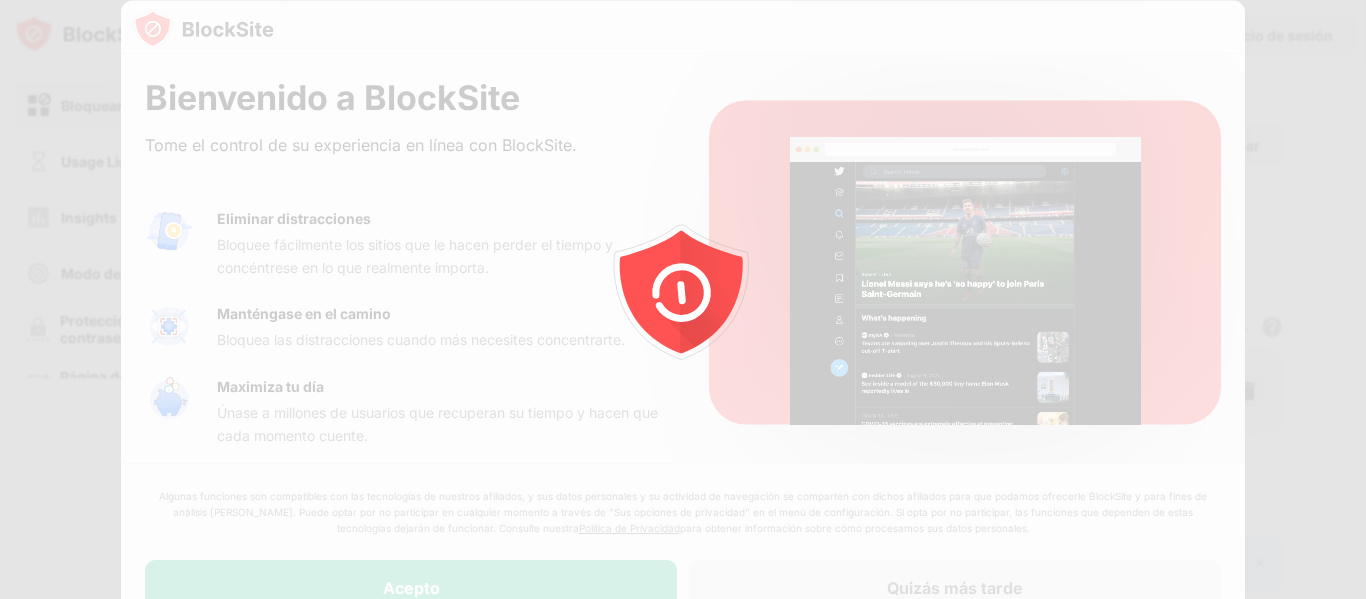 scroll, scrollTop: 0, scrollLeft: 0, axis: both 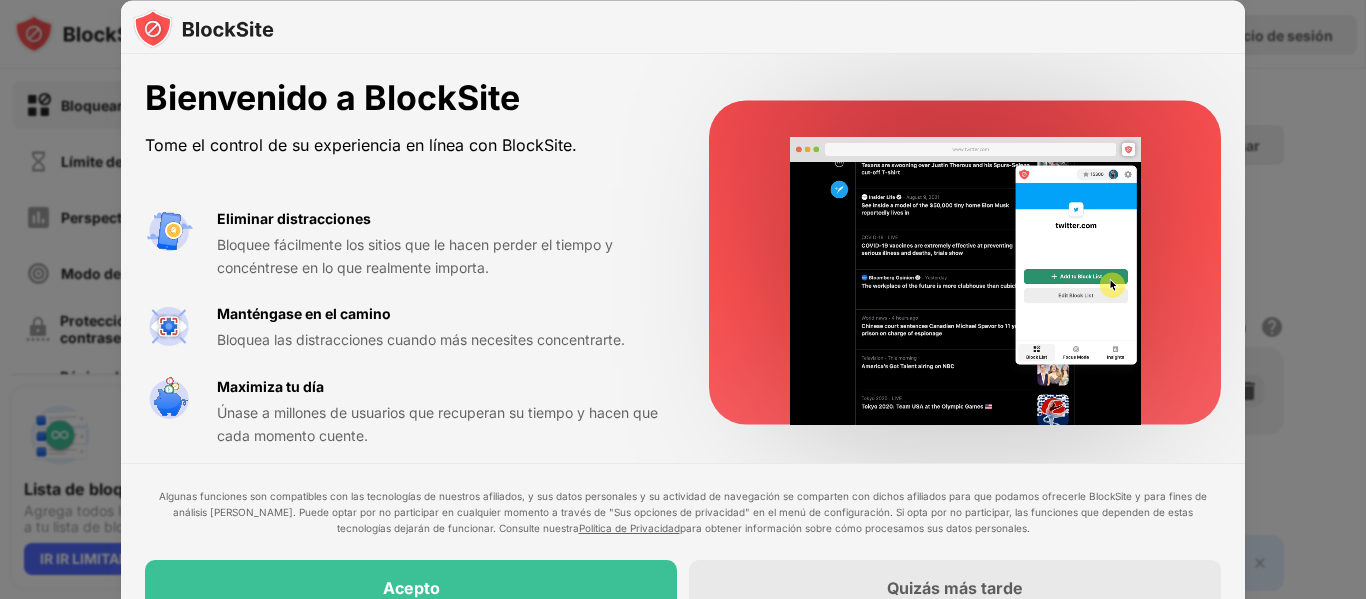 click on "Algunas funciones son compatibles con las tecnologías de nuestros afiliados, y sus datos personales y su actividad de navegación se comparten con dichos afiliados para que podamos ofrecerle BlockSite y para fines de análisis [PERSON_NAME]. Puede optar por no participar en cualquier momento a través de "Sus opciones de privacidad" en el menú de configuración. Si opta por no participar, las funciones que dependen de estas tecnologías dejarán de funcionar. Consulte nuestra  Política de Privacidad  para obtener información sobre cómo procesamos sus datos personales.     Acepto Quizás más tarde" at bounding box center [683, 551] 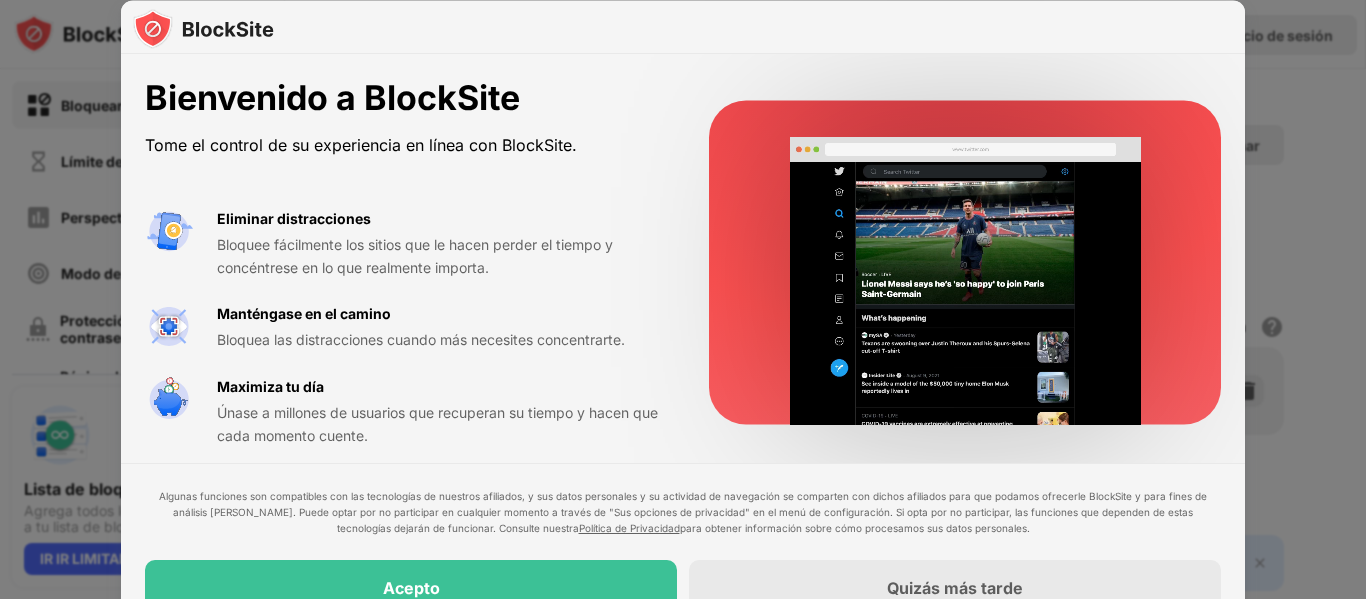 scroll, scrollTop: 10, scrollLeft: 0, axis: vertical 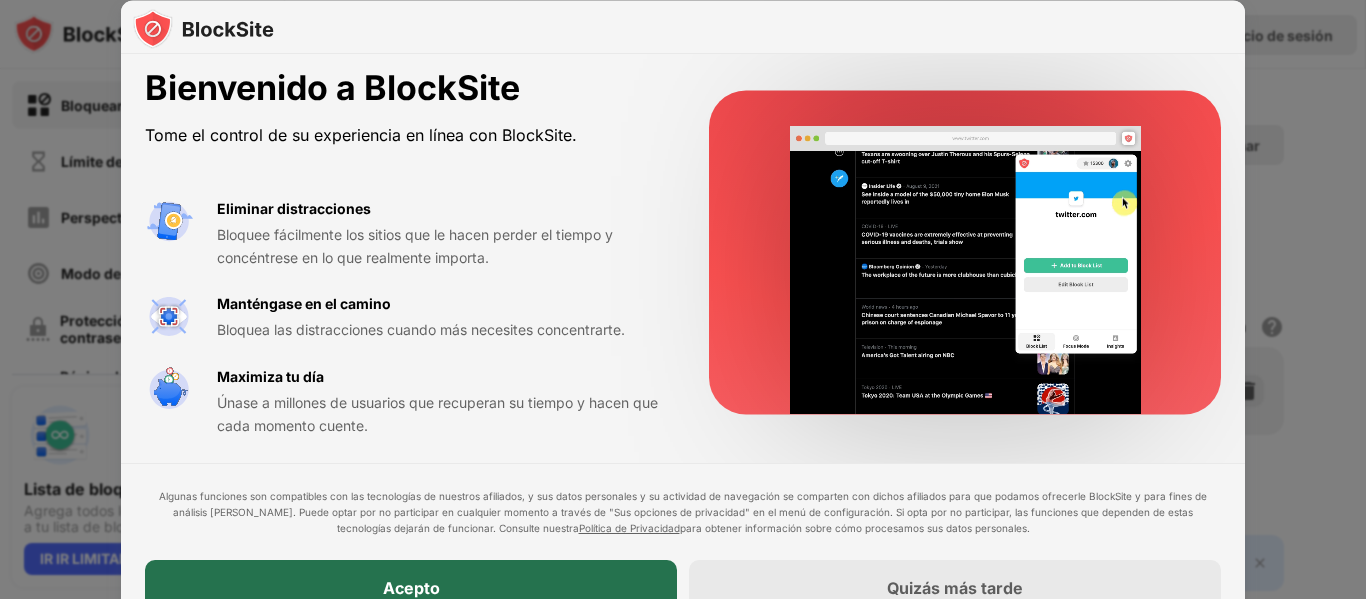 click on "Acepto" at bounding box center (411, 588) 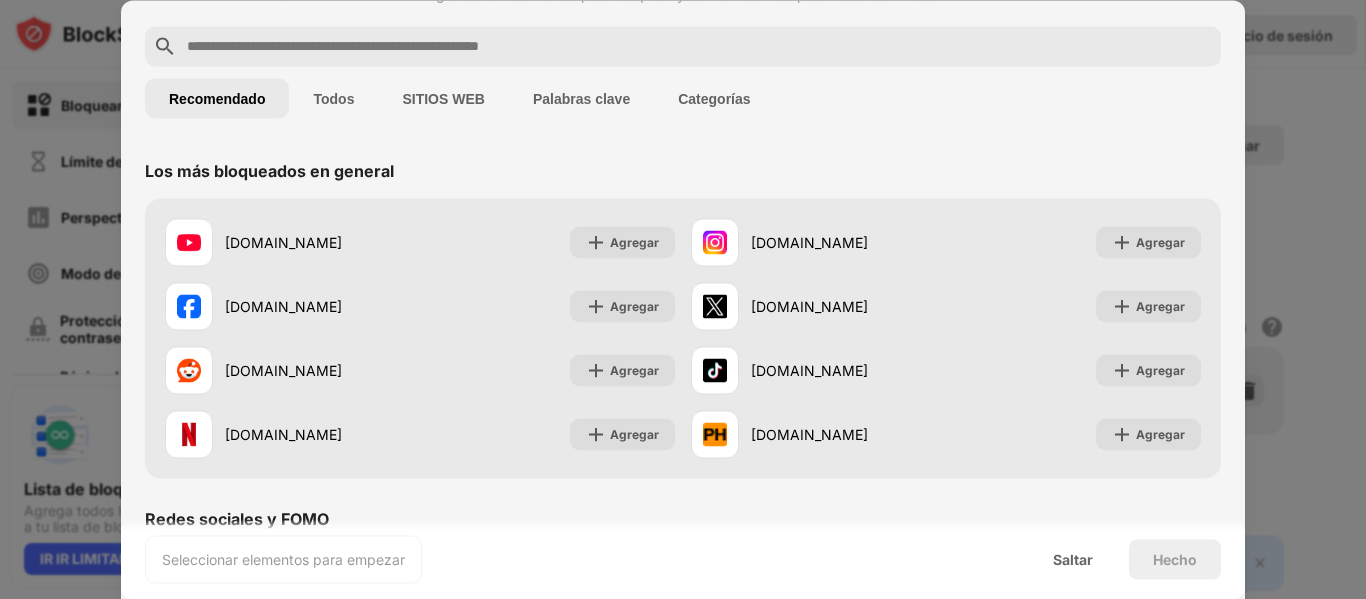 scroll, scrollTop: 0, scrollLeft: 0, axis: both 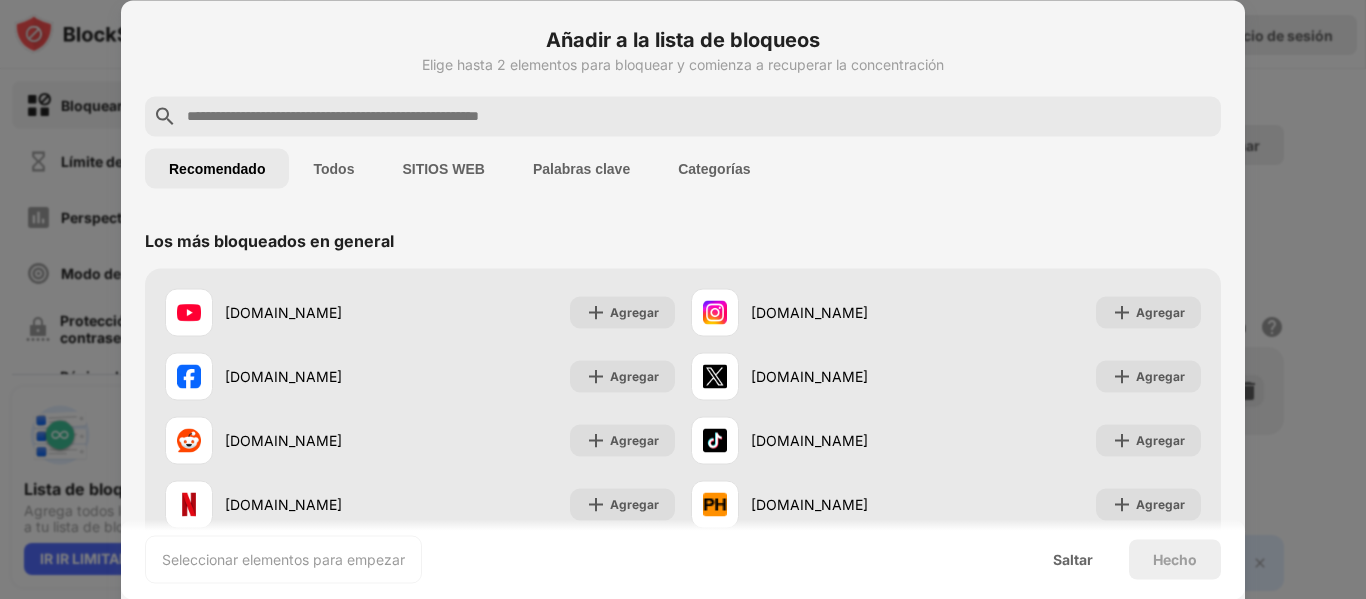click at bounding box center [699, 116] 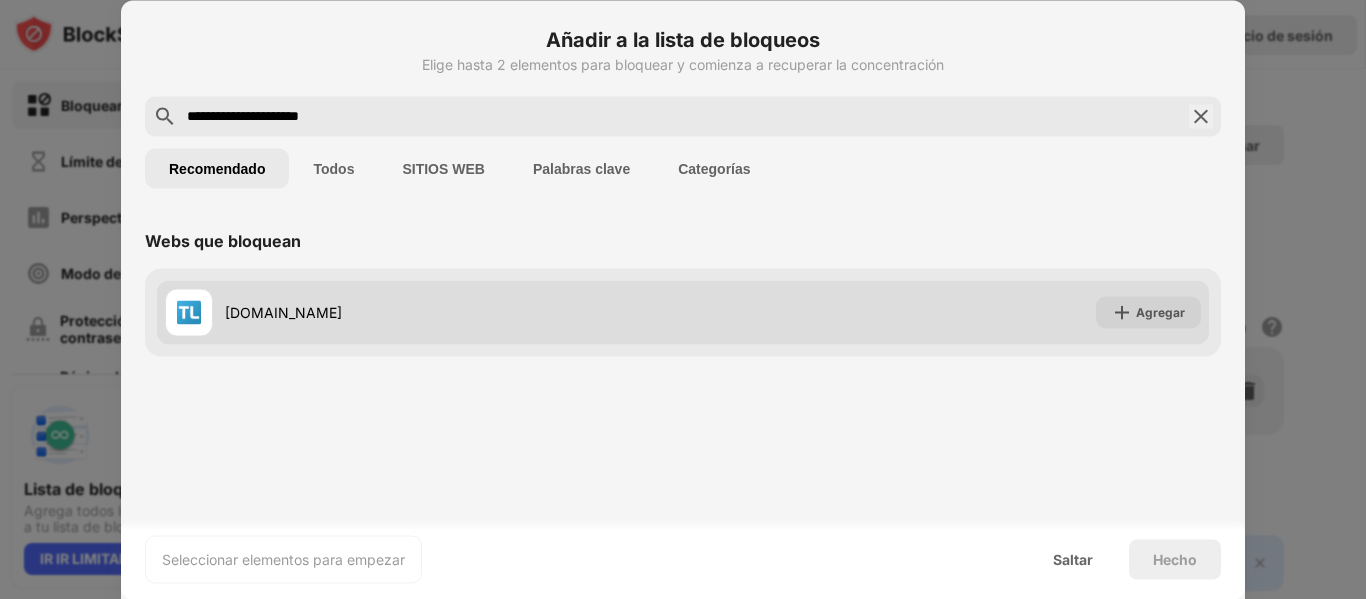 type on "**********" 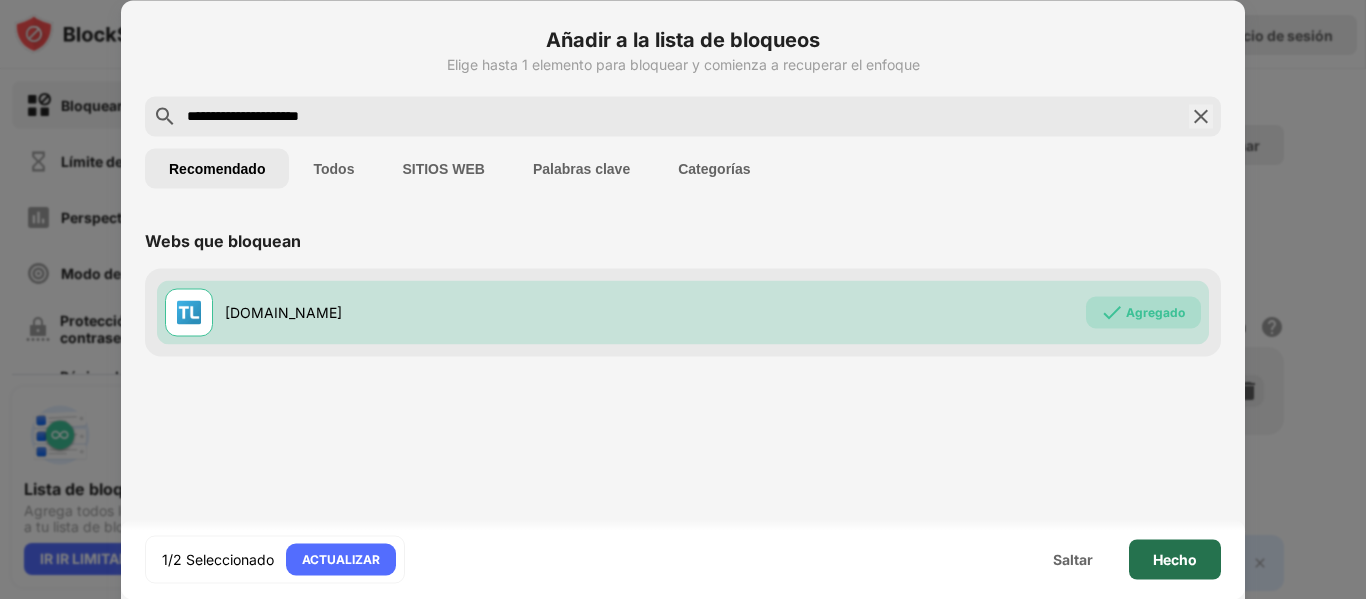 click on "Hecho" at bounding box center (1175, 559) 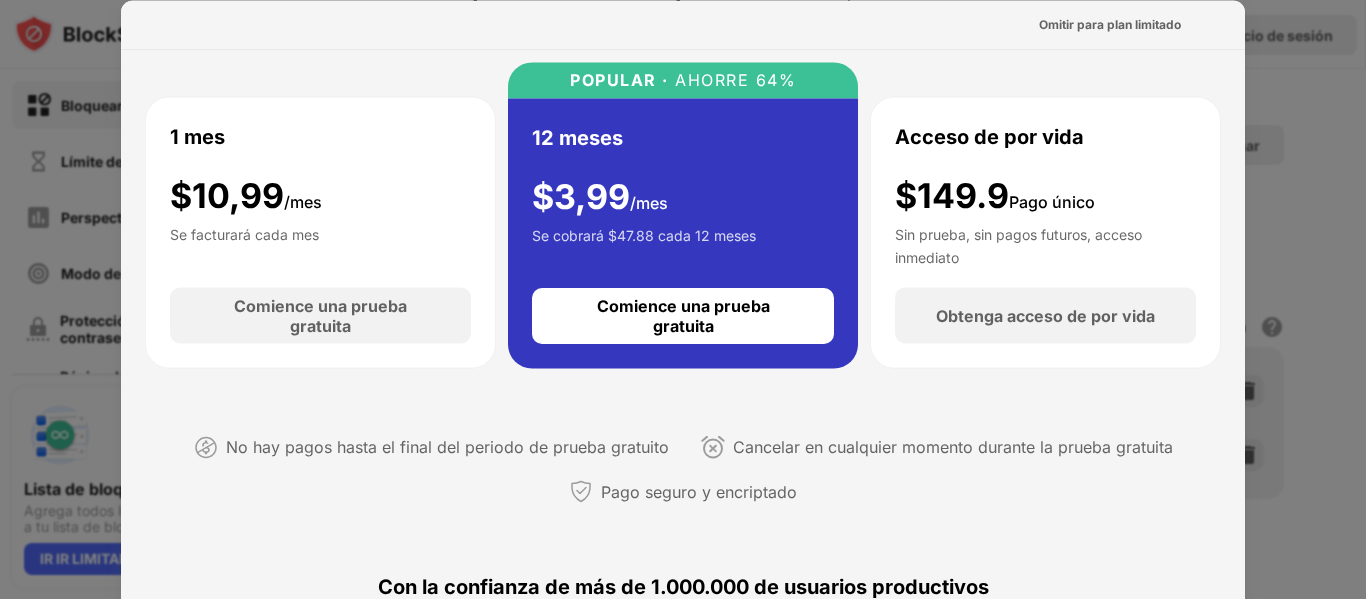 scroll, scrollTop: 0, scrollLeft: 0, axis: both 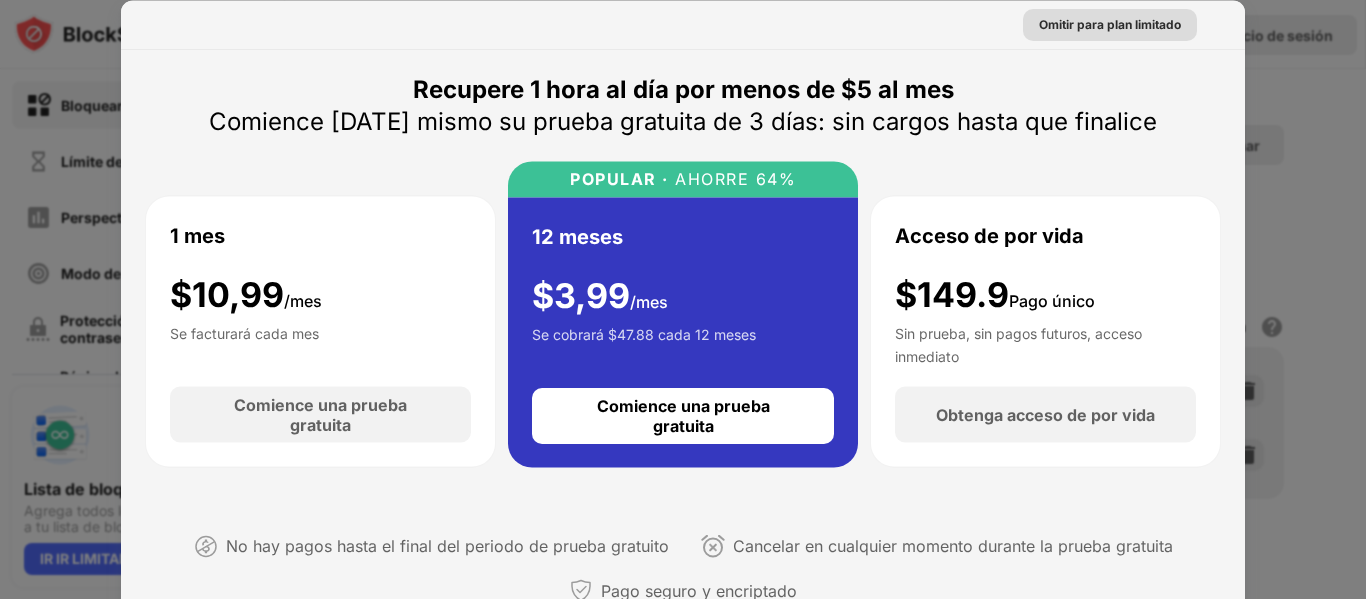 click on "Omitir para plan limitado" at bounding box center (1110, 24) 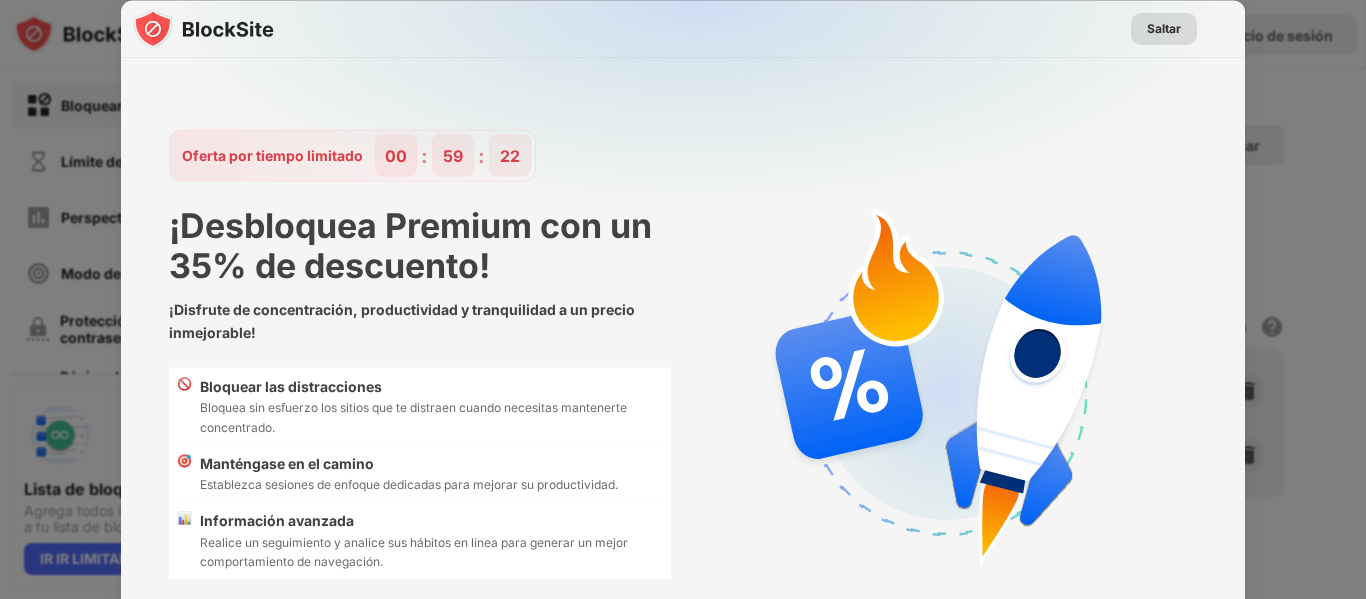 click on "Saltar" at bounding box center (1164, 28) 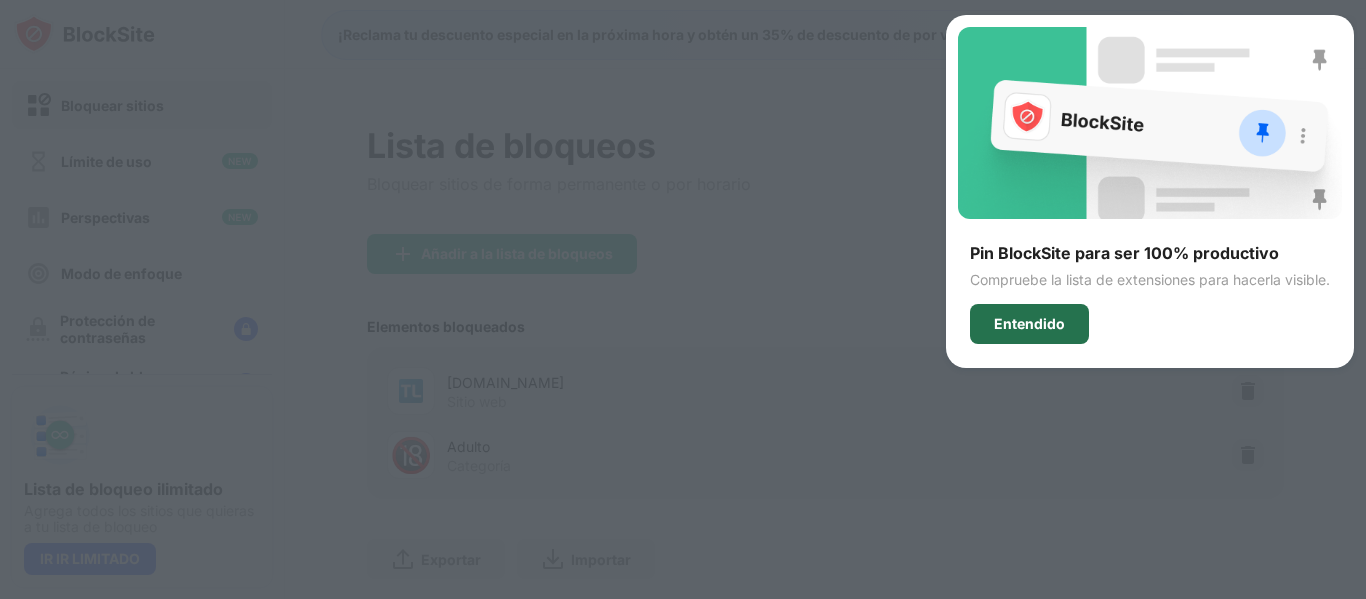 click on "Entendido" at bounding box center [1029, 324] 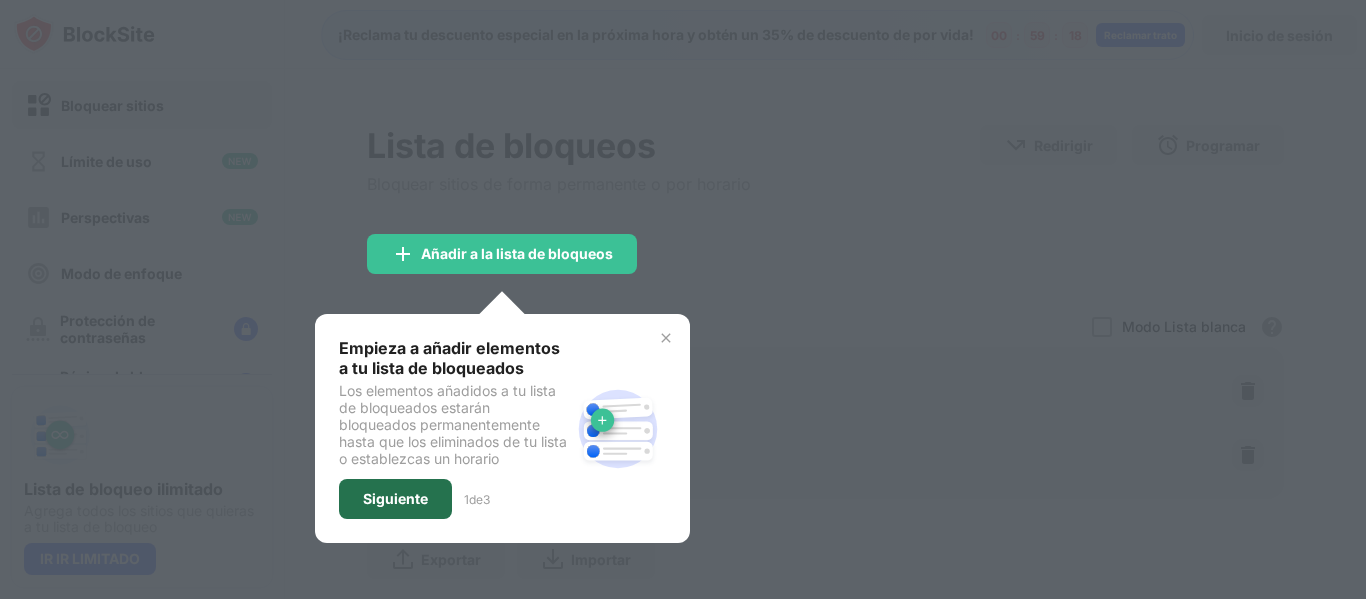 click on "Siguiente" at bounding box center (395, 499) 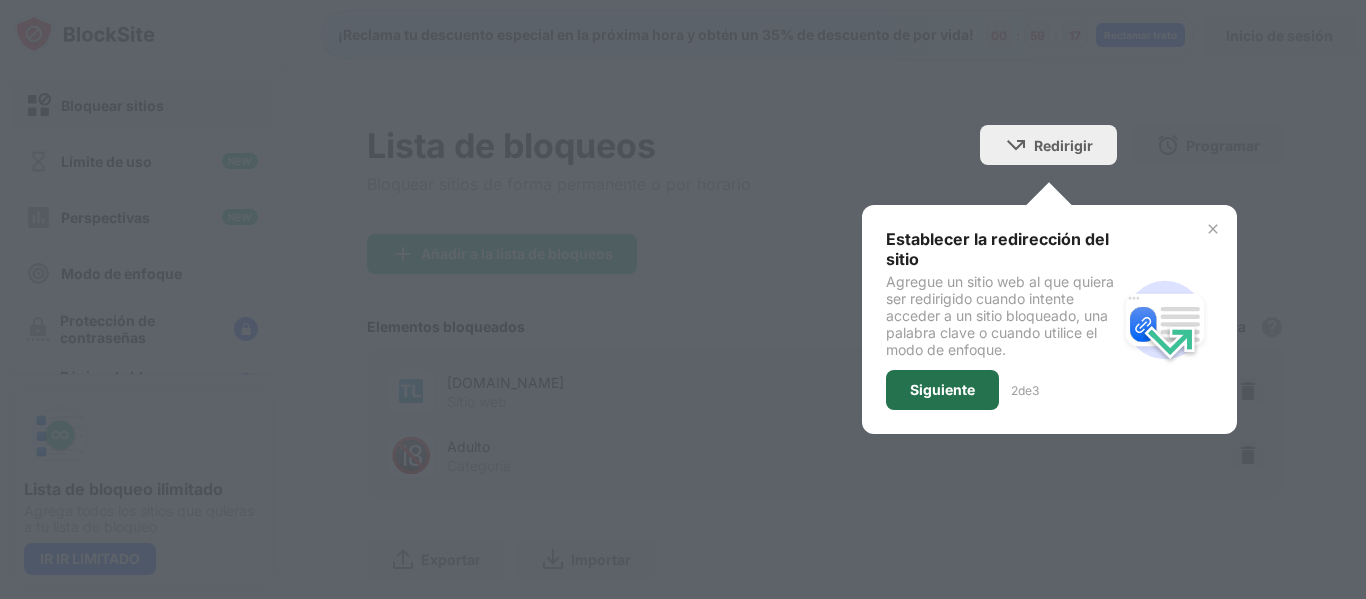 click on "Siguiente" at bounding box center [942, 390] 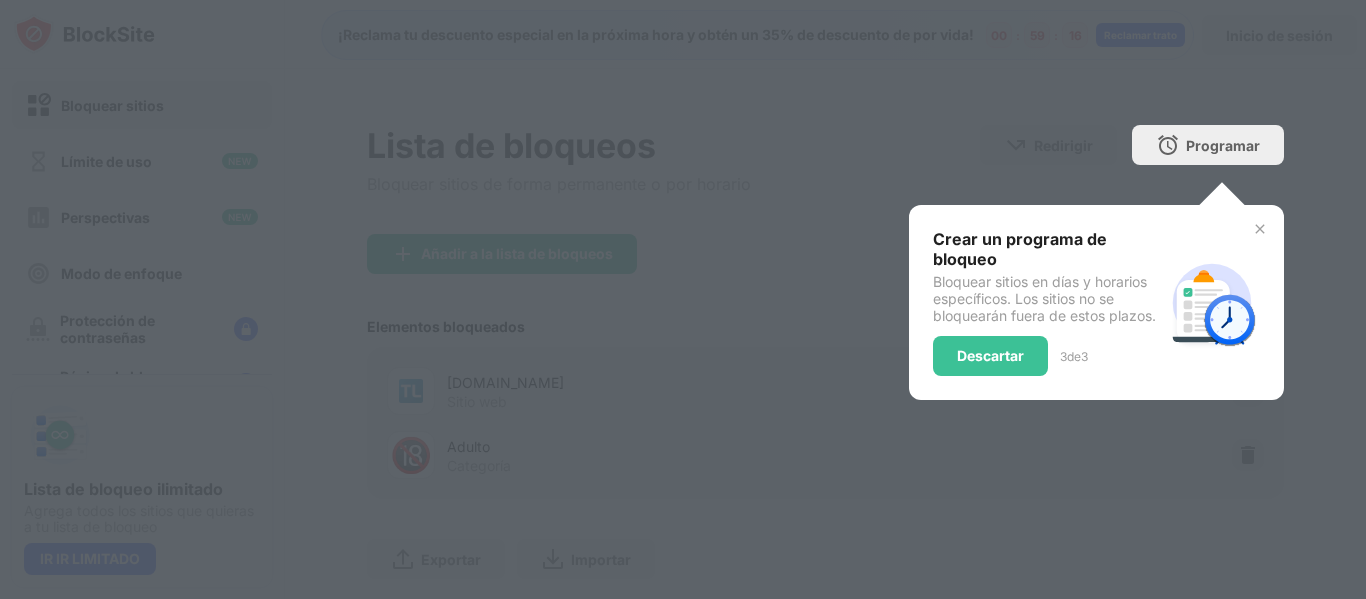 drag, startPoint x: 995, startPoint y: 390, endPoint x: 995, endPoint y: 379, distance: 11 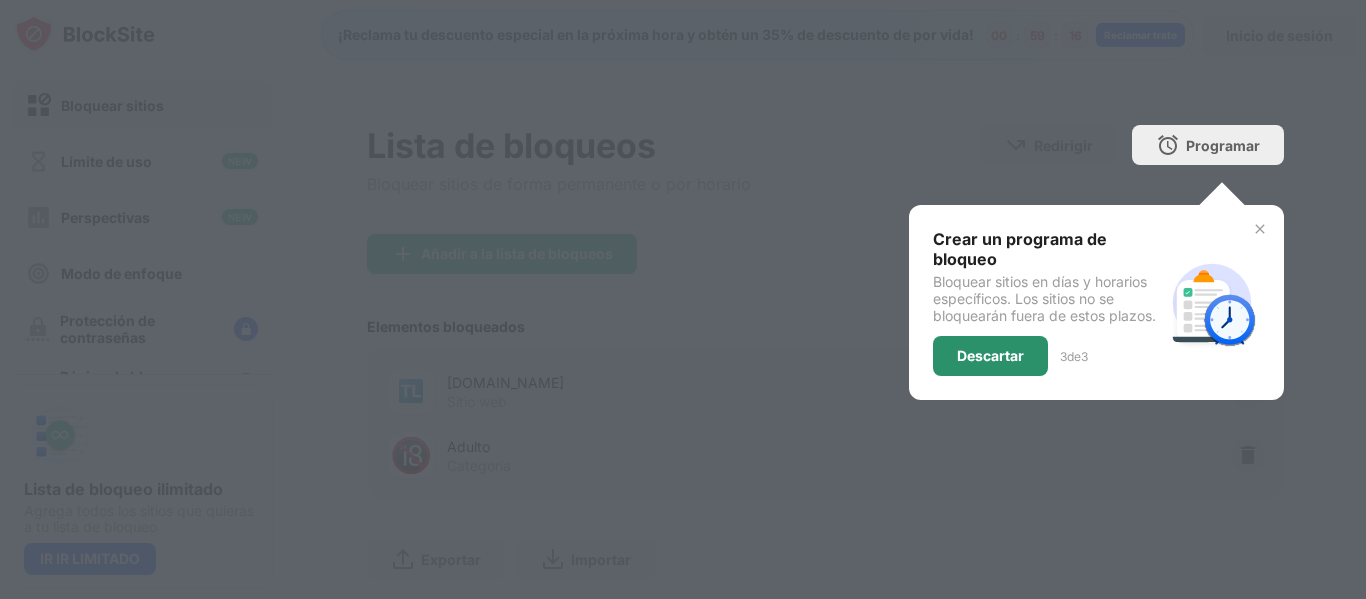 click on "Descartar" at bounding box center [990, 356] 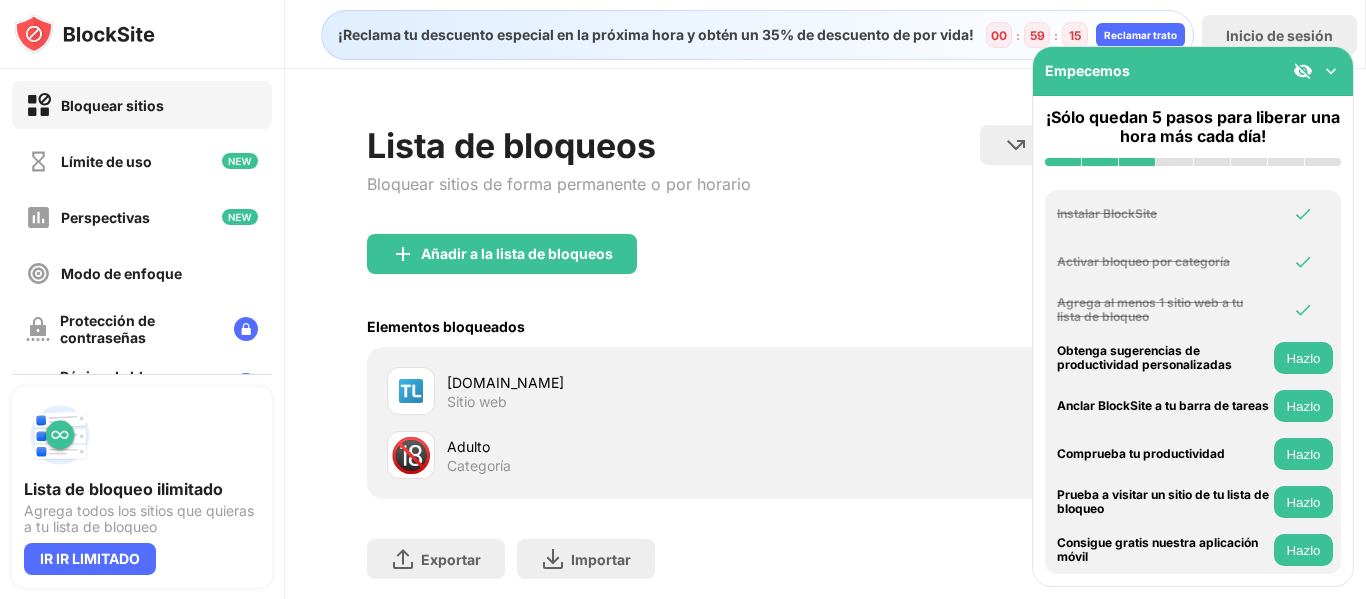 click on "[DOMAIN_NAME] Sitio web" at bounding box center (825, 391) 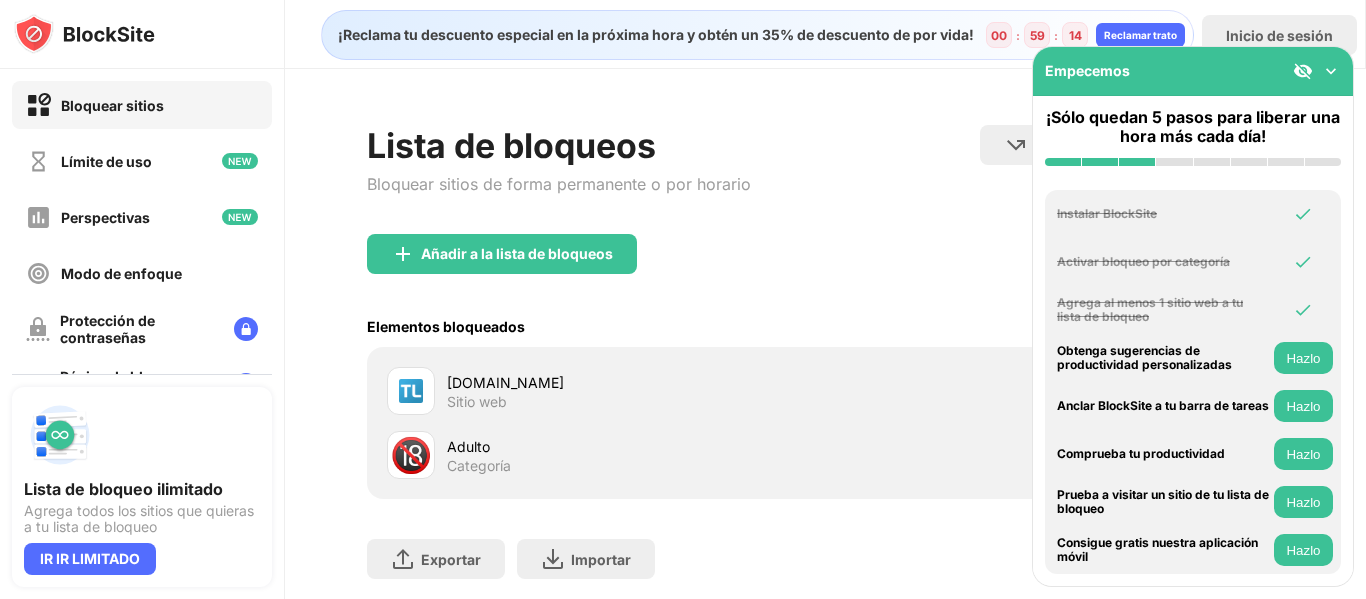 click at bounding box center (1331, 71) 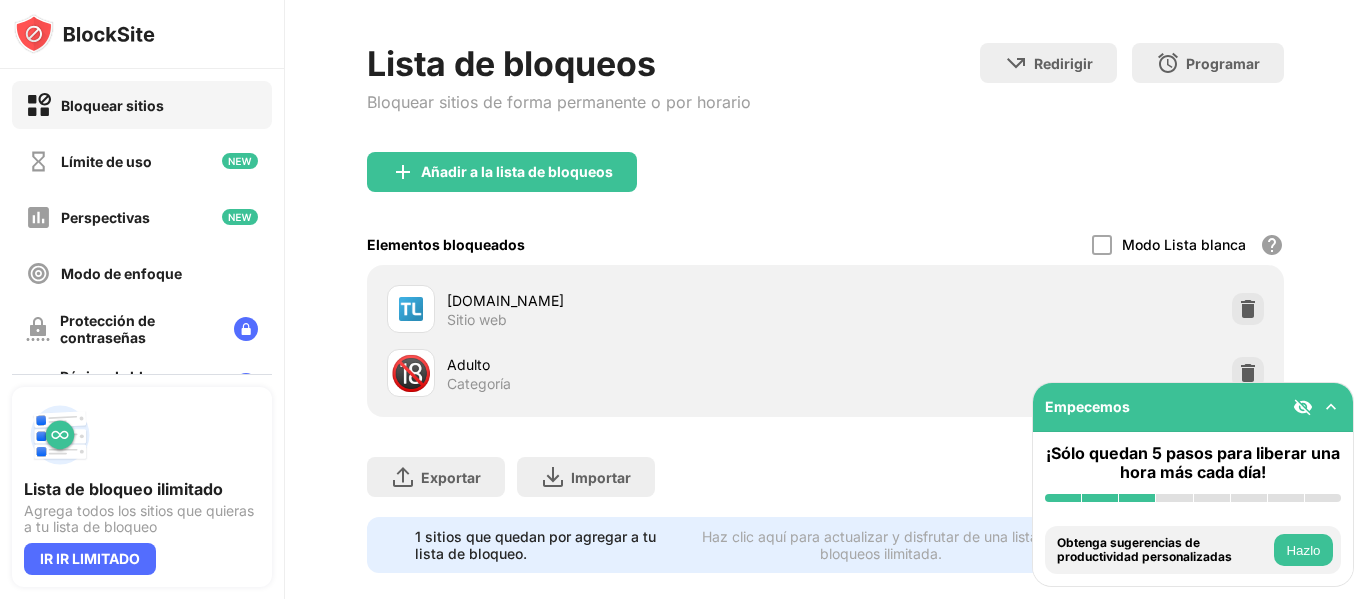scroll, scrollTop: 88, scrollLeft: 0, axis: vertical 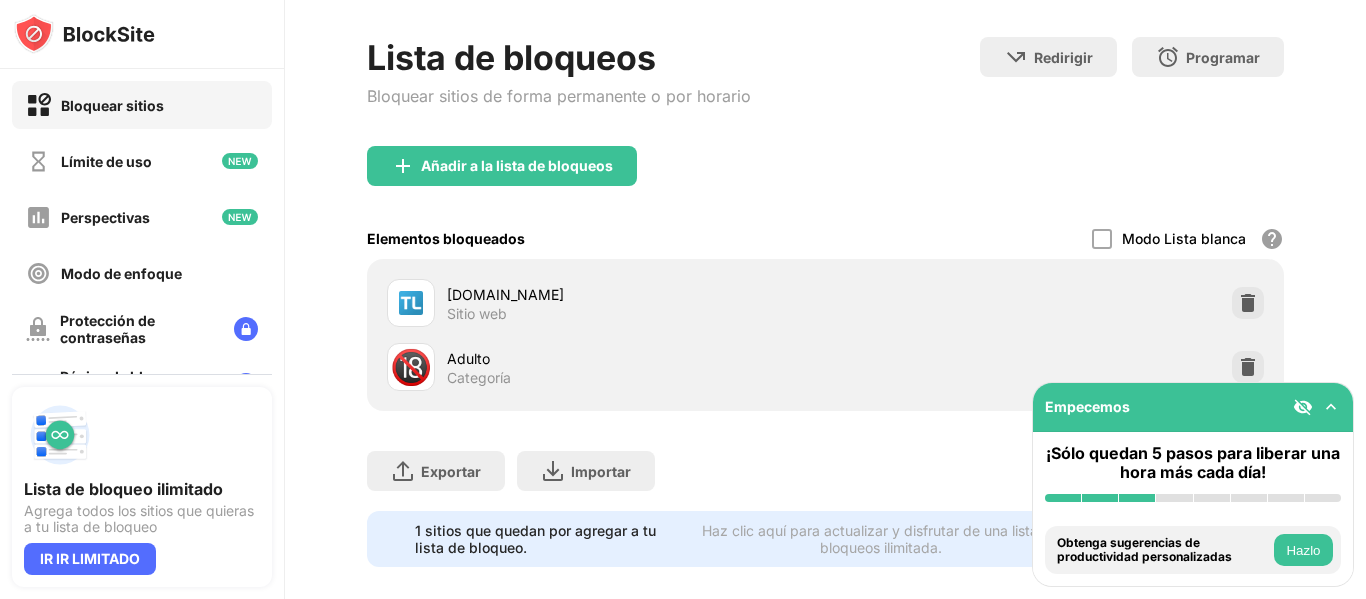 click on "[DOMAIN_NAME]" at bounding box center (636, 294) 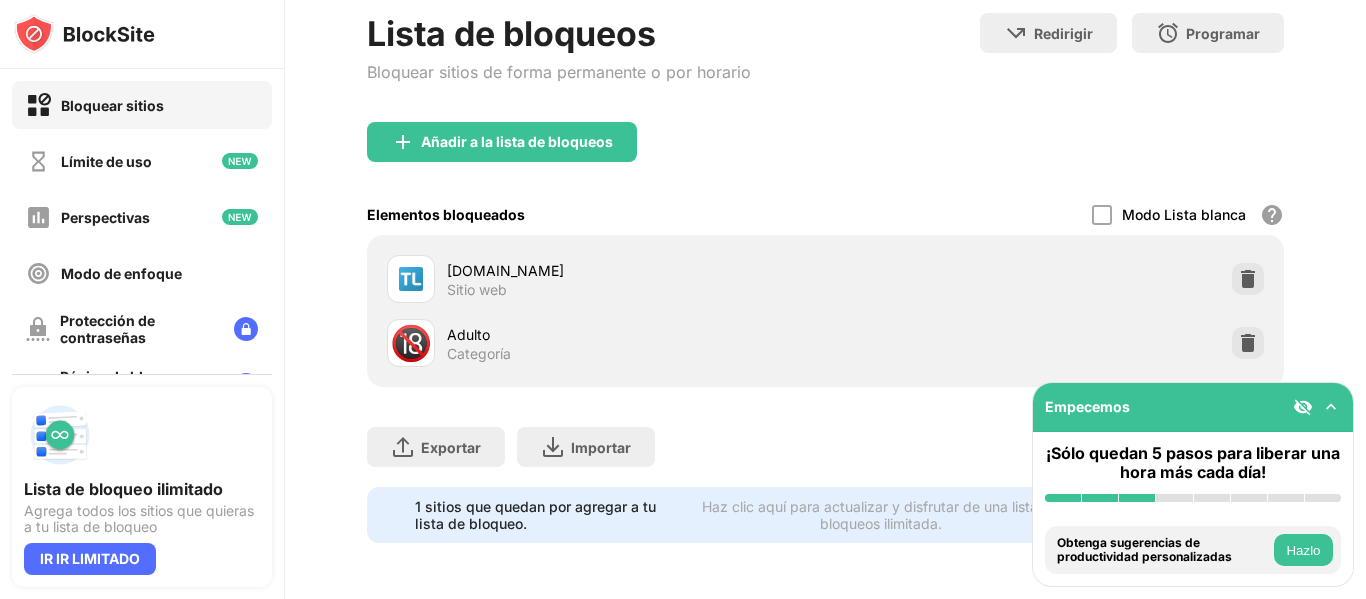 scroll, scrollTop: 120, scrollLeft: 0, axis: vertical 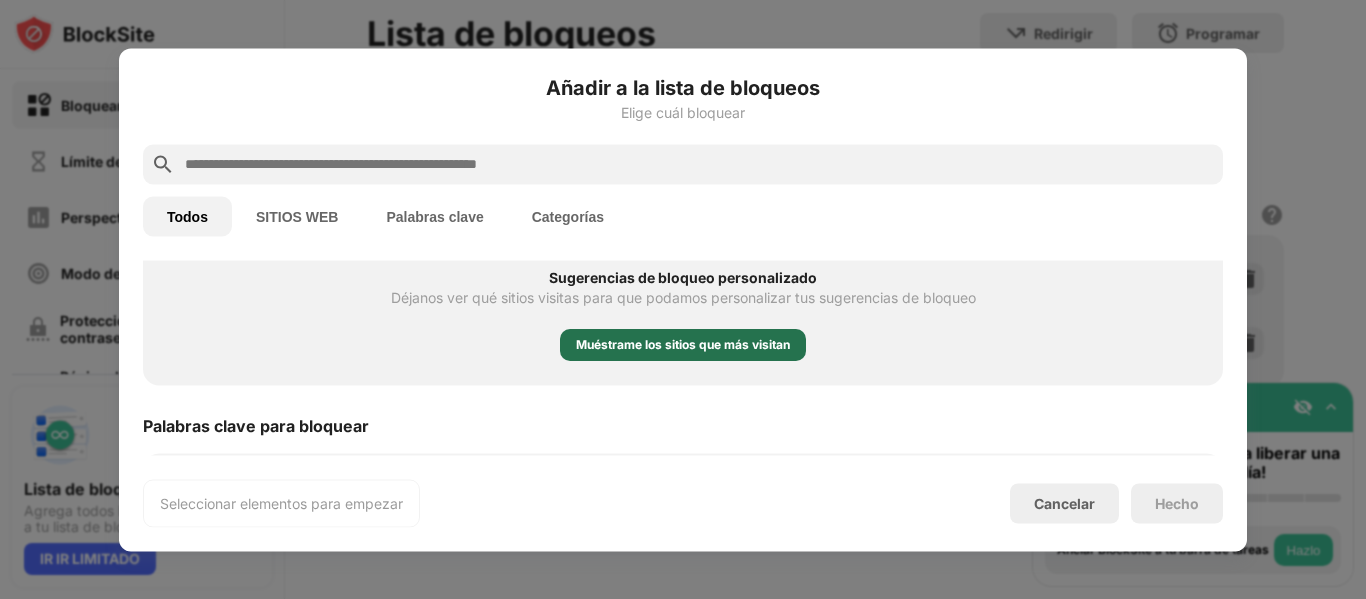 click on "Muéstrame los sitios que más visitan" at bounding box center [683, 345] 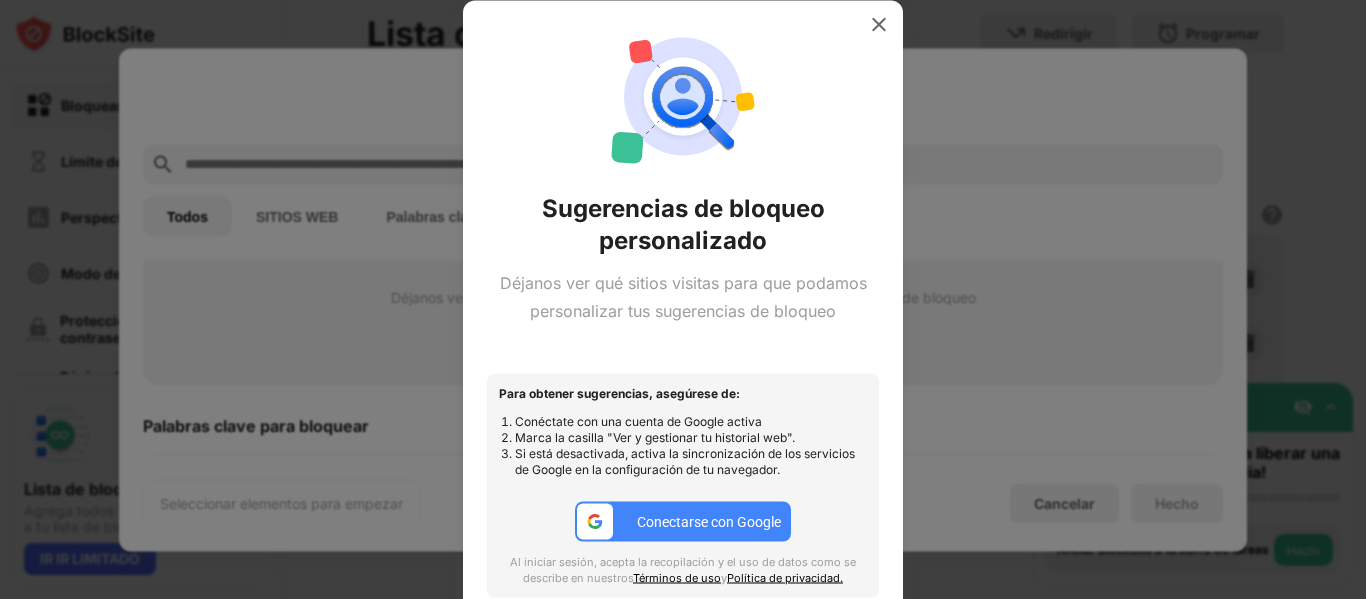 click on "Conectarse con Google" at bounding box center (709, 522) 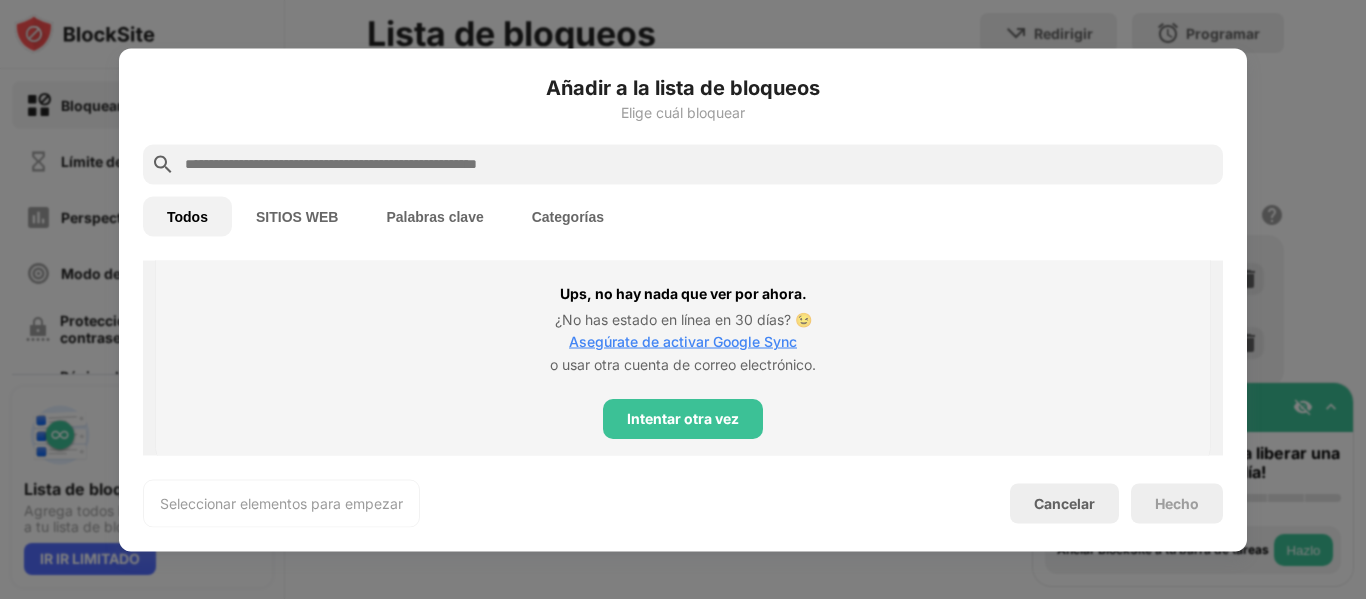 click on "Palabras clave" at bounding box center [434, 216] 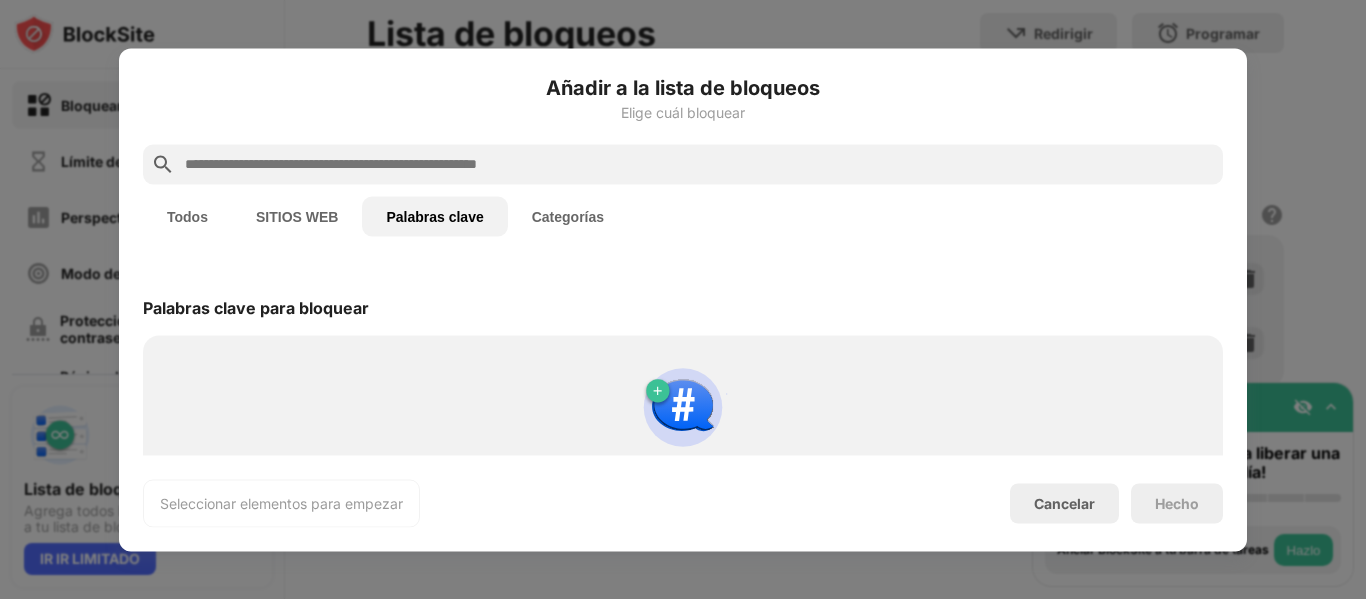 scroll, scrollTop: 0, scrollLeft: 0, axis: both 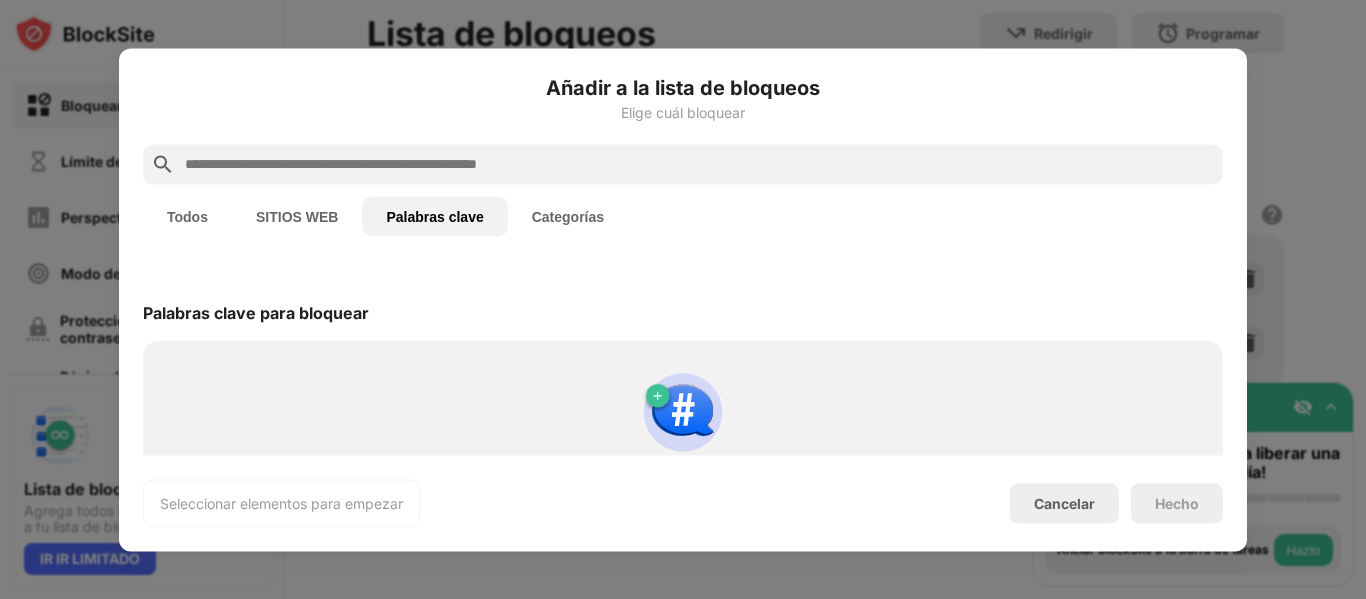 click on "Categorías" at bounding box center (568, 216) 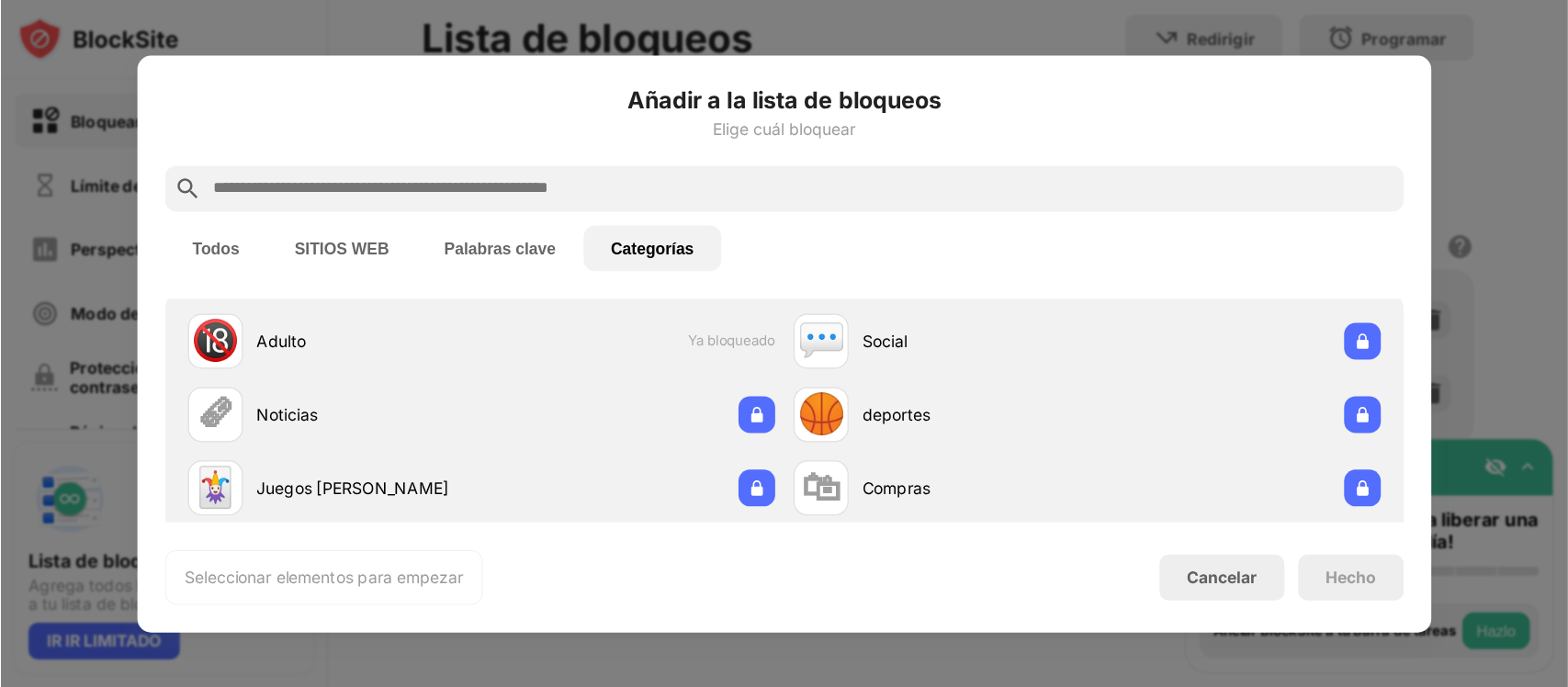 scroll, scrollTop: 62, scrollLeft: 0, axis: vertical 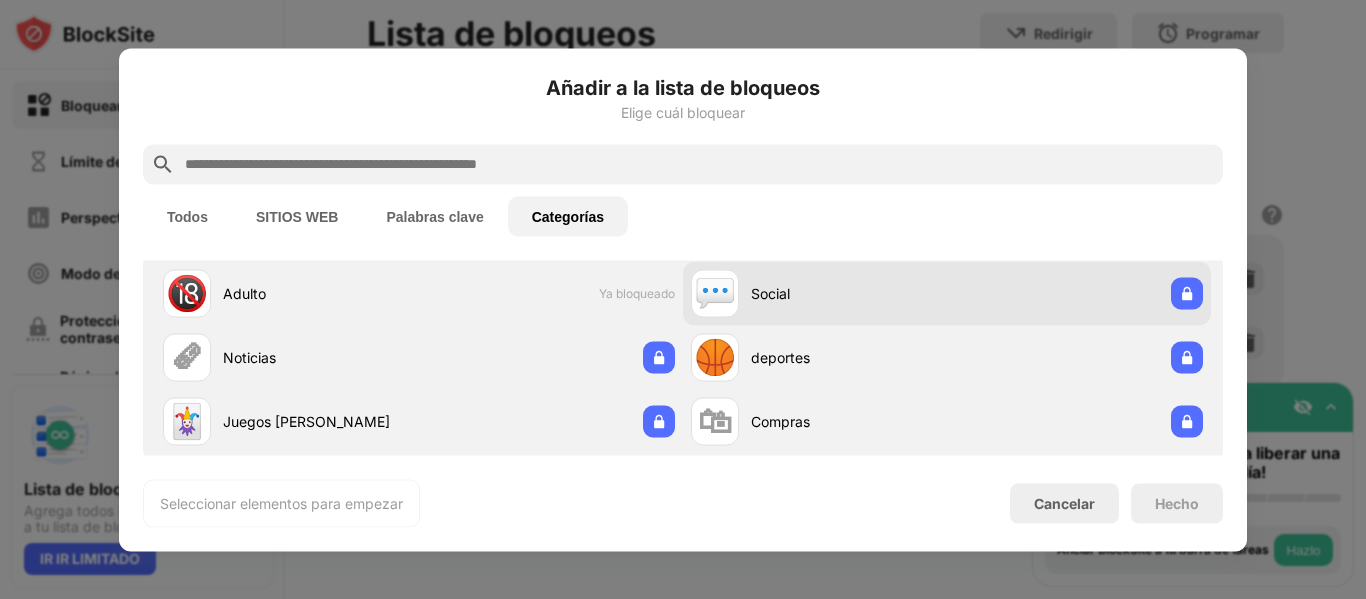click on "💬 Social" at bounding box center (947, 293) 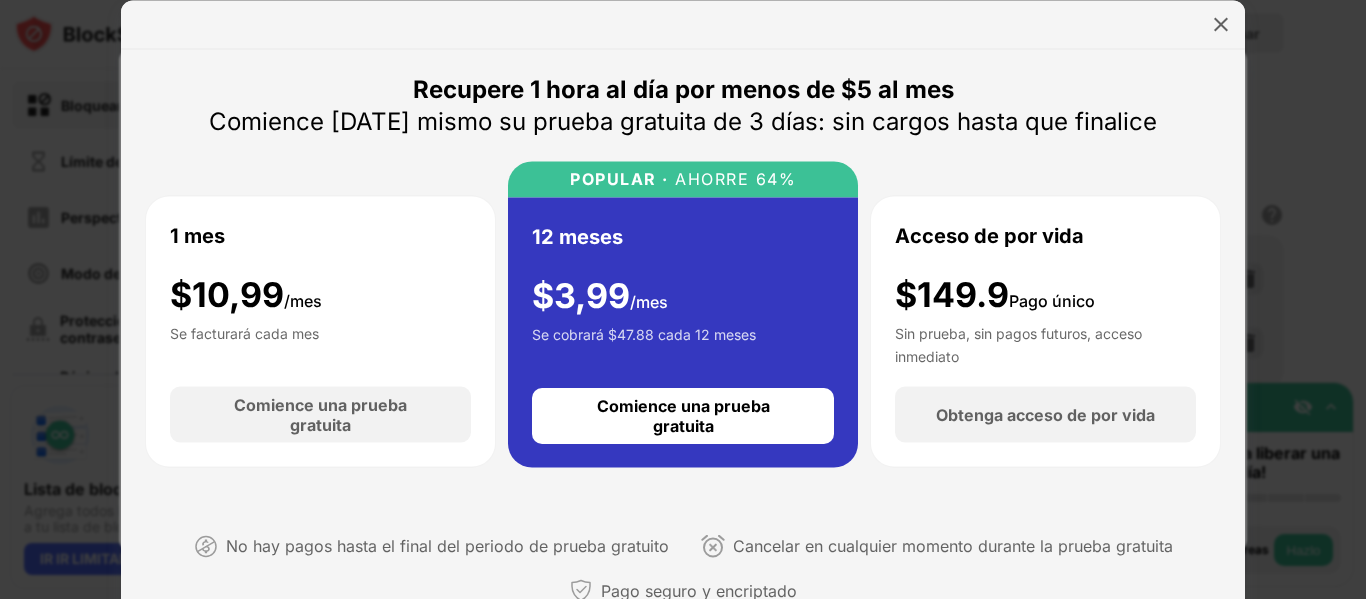 click at bounding box center [1221, 24] 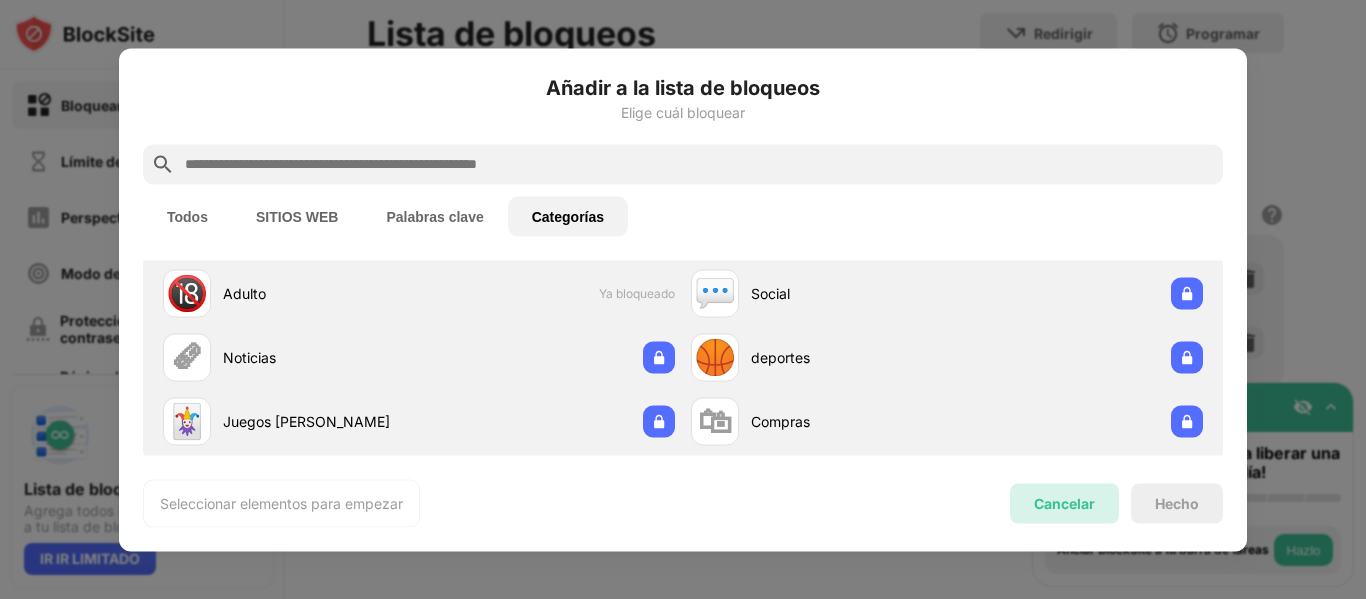 click on "Cancelar" at bounding box center (1064, 503) 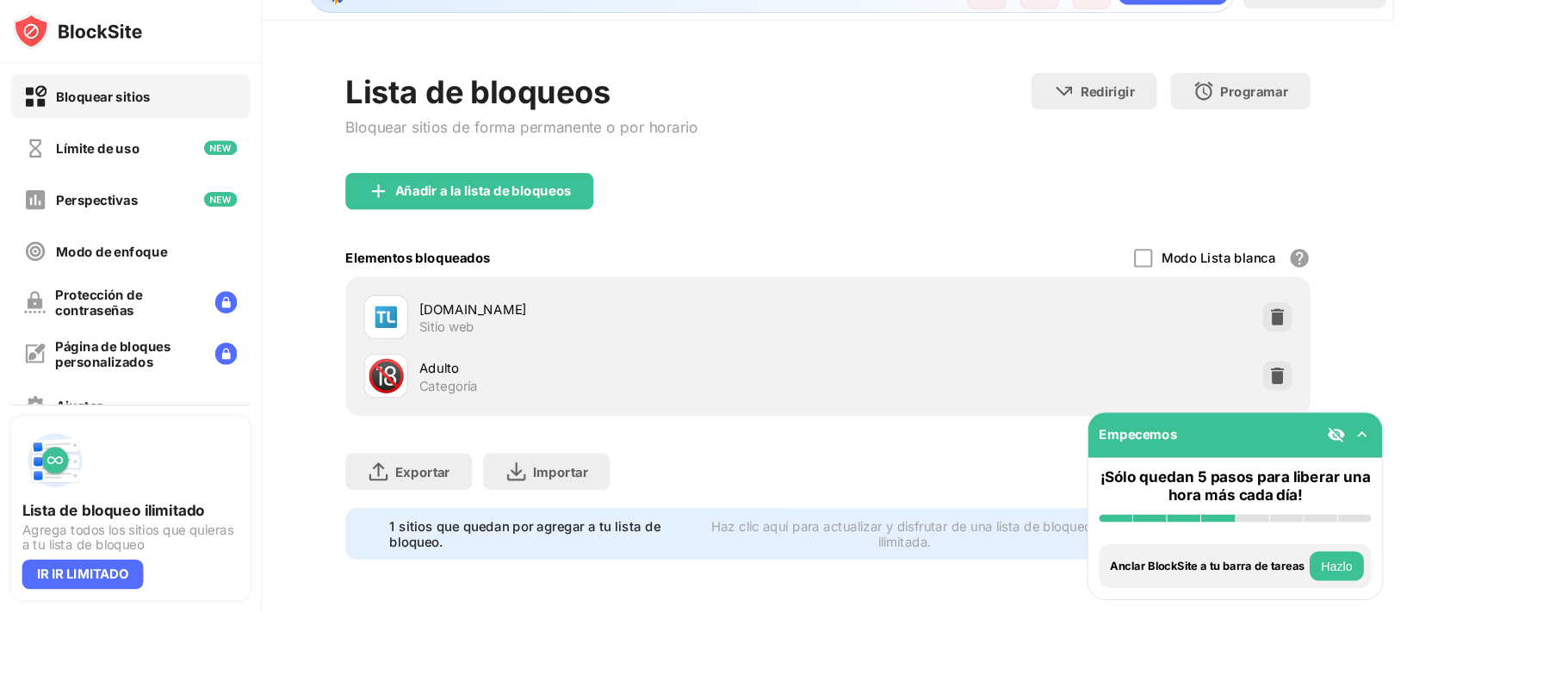 scroll, scrollTop: 0, scrollLeft: 0, axis: both 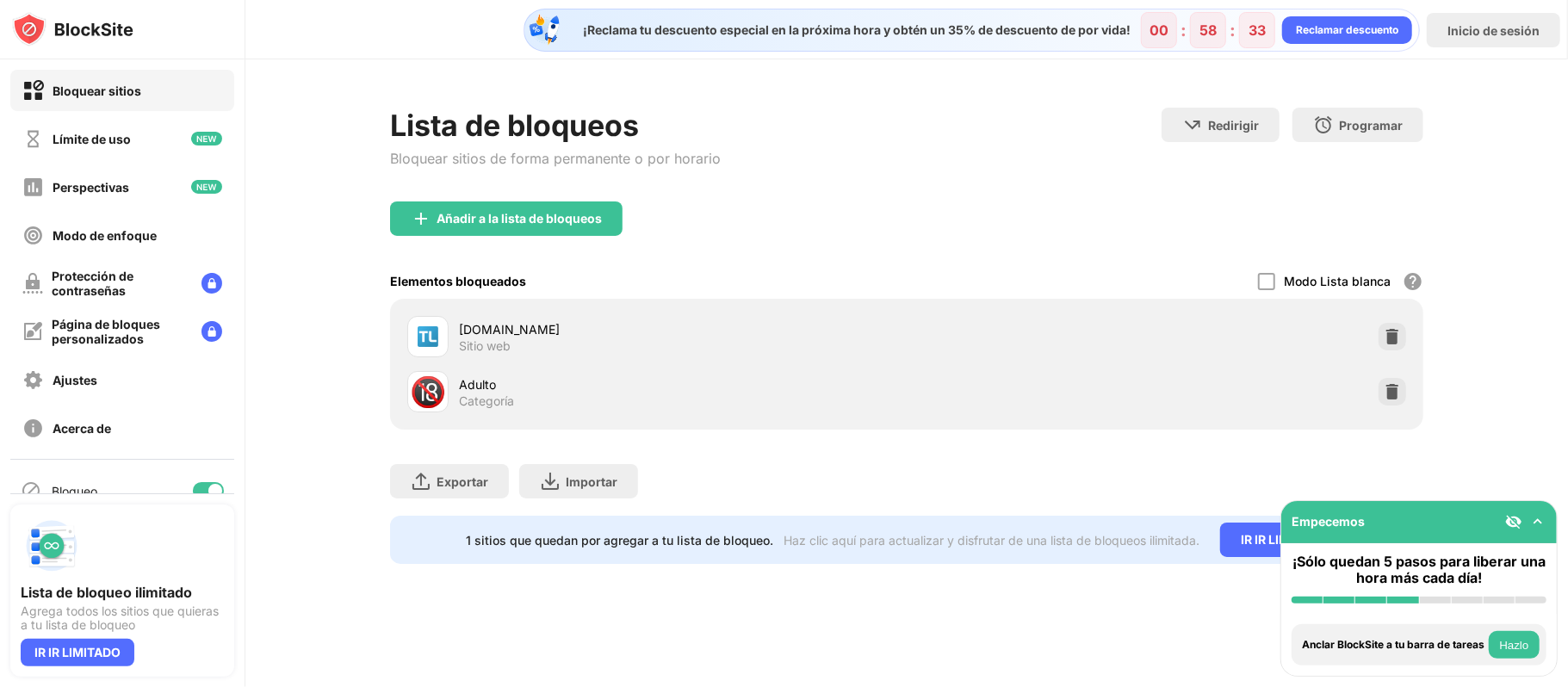 click on "Añadir a la lista de bloqueos" at bounding box center [907, 232] 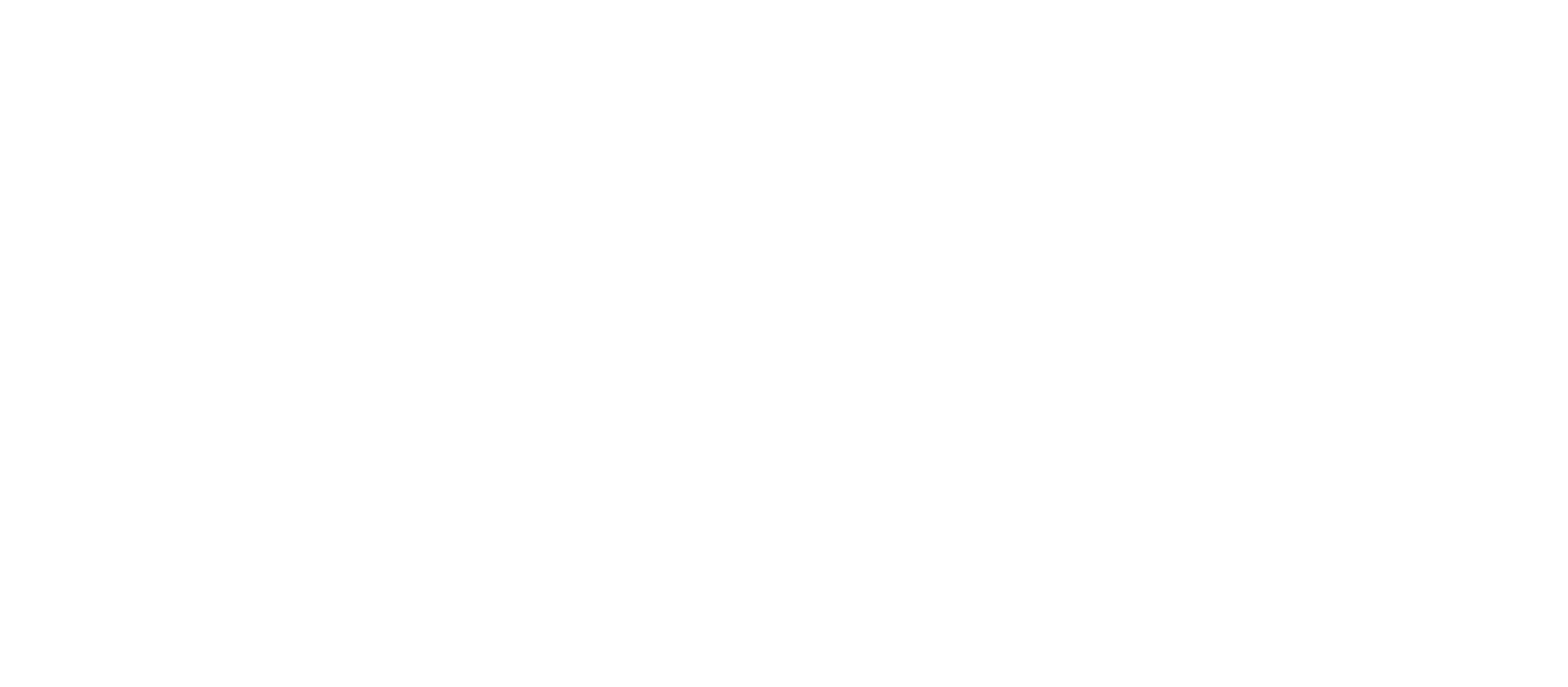 scroll, scrollTop: 0, scrollLeft: 0, axis: both 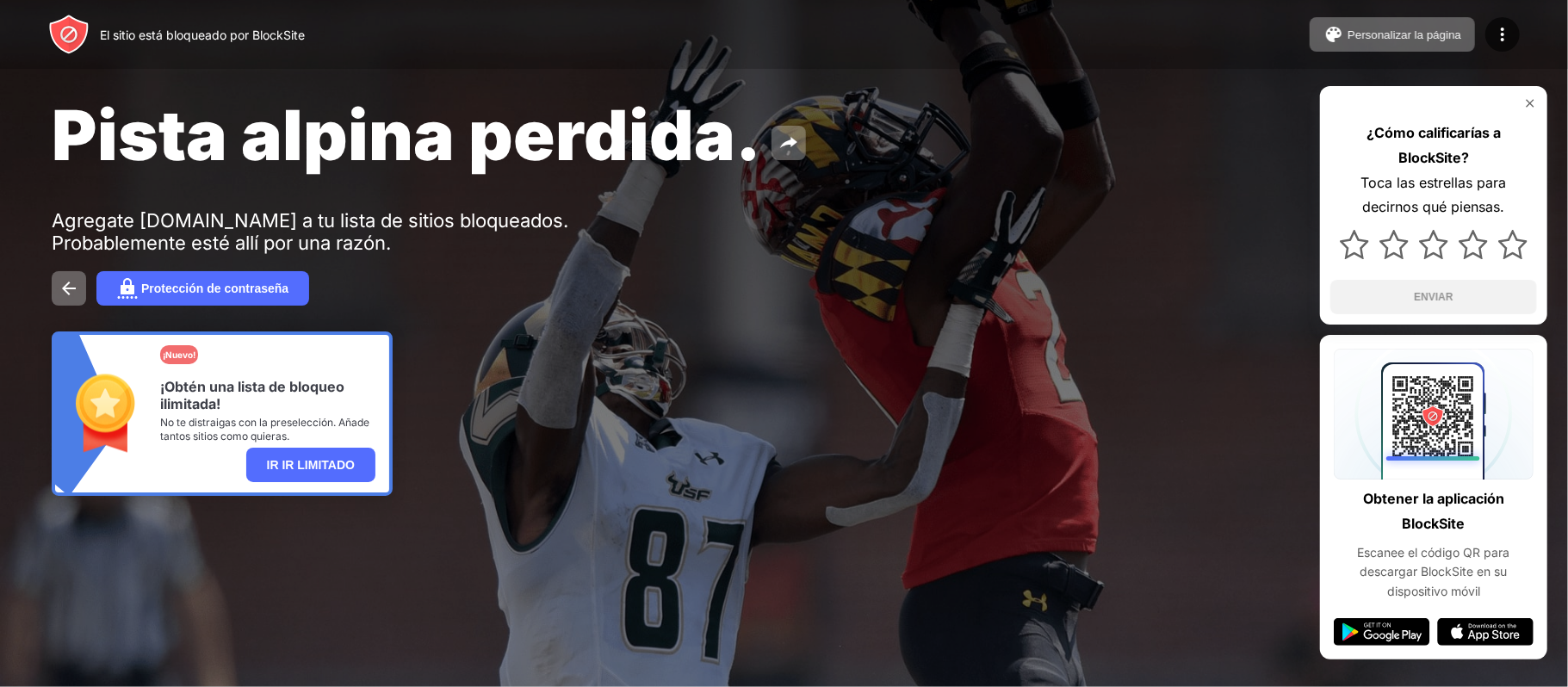 drag, startPoint x: 279, startPoint y: 238, endPoint x: 490, endPoint y: 523, distance: 354.6068 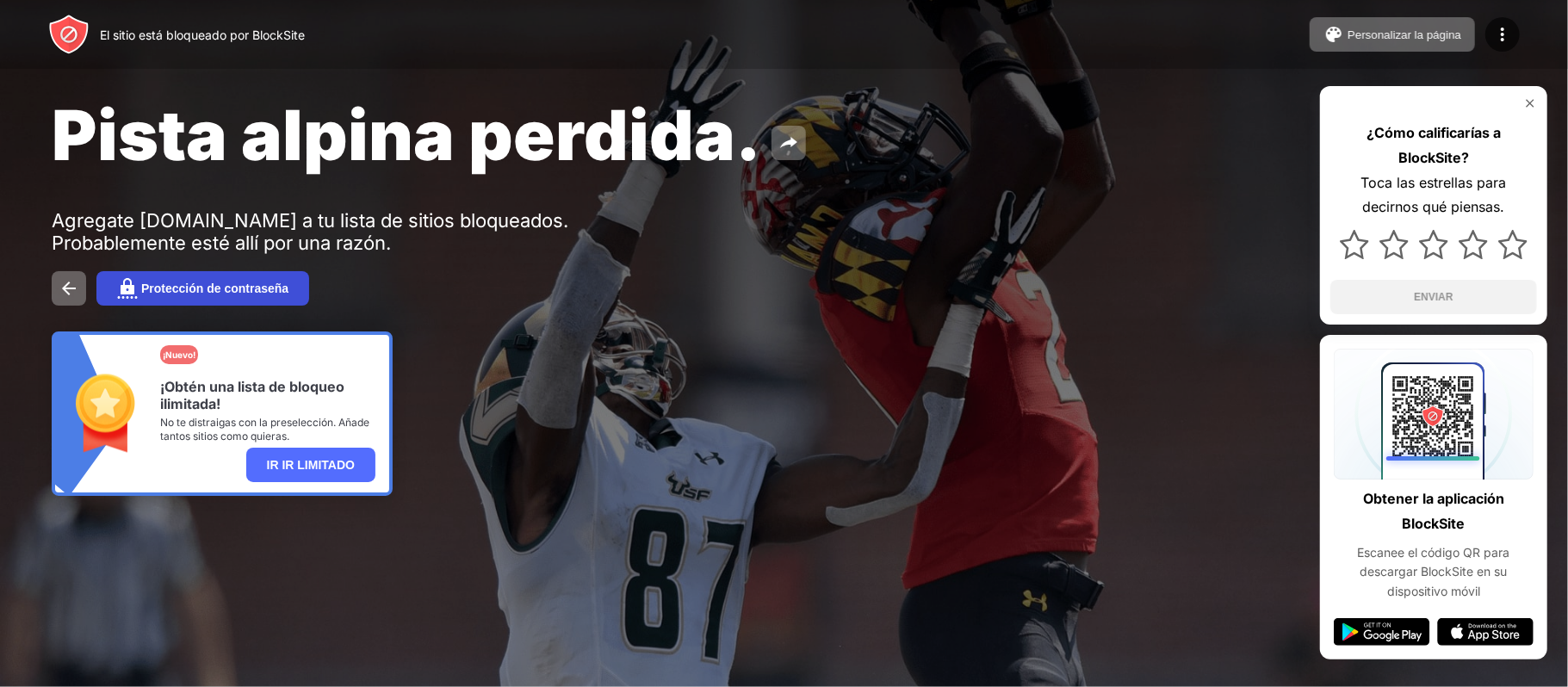 click on "Protección de contraseña" at bounding box center (202, 288) 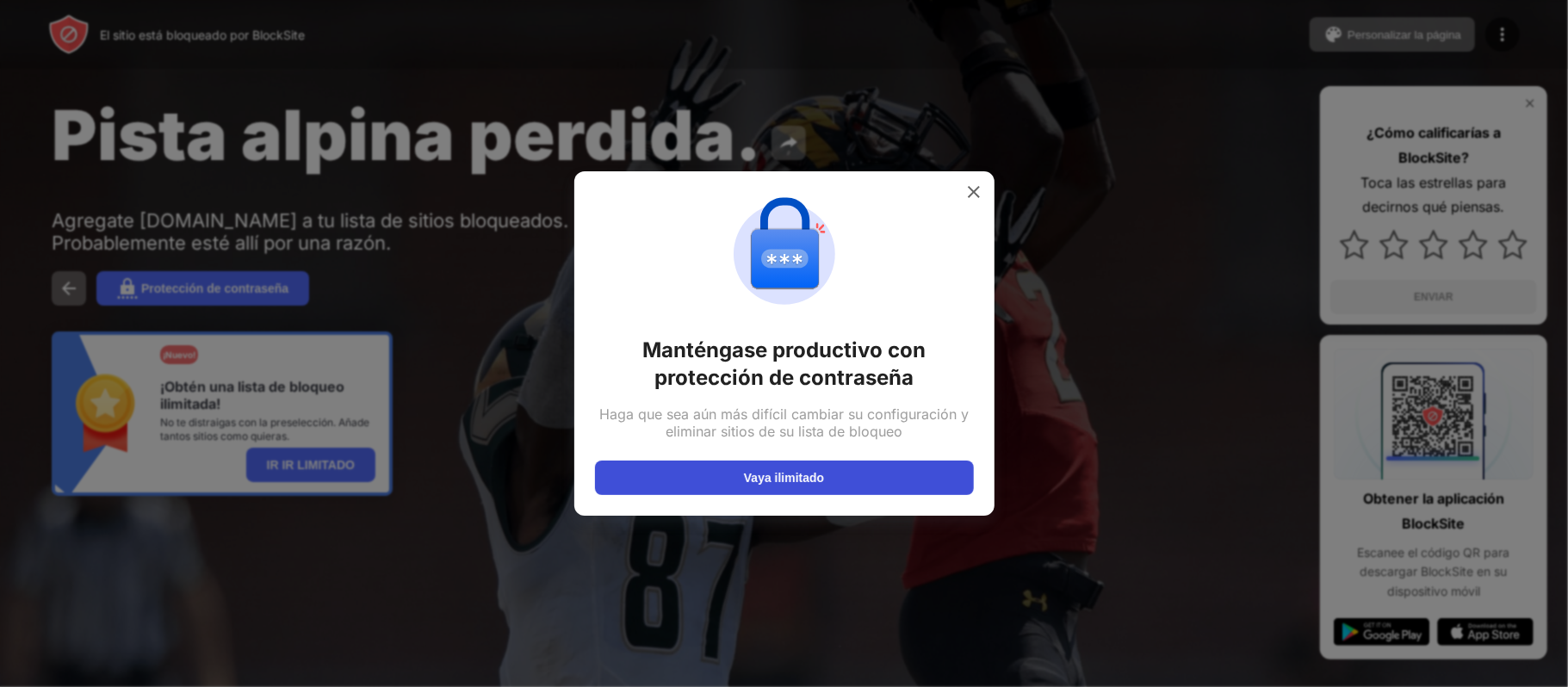 click on "Vaya ilimitado" at bounding box center [784, 478] 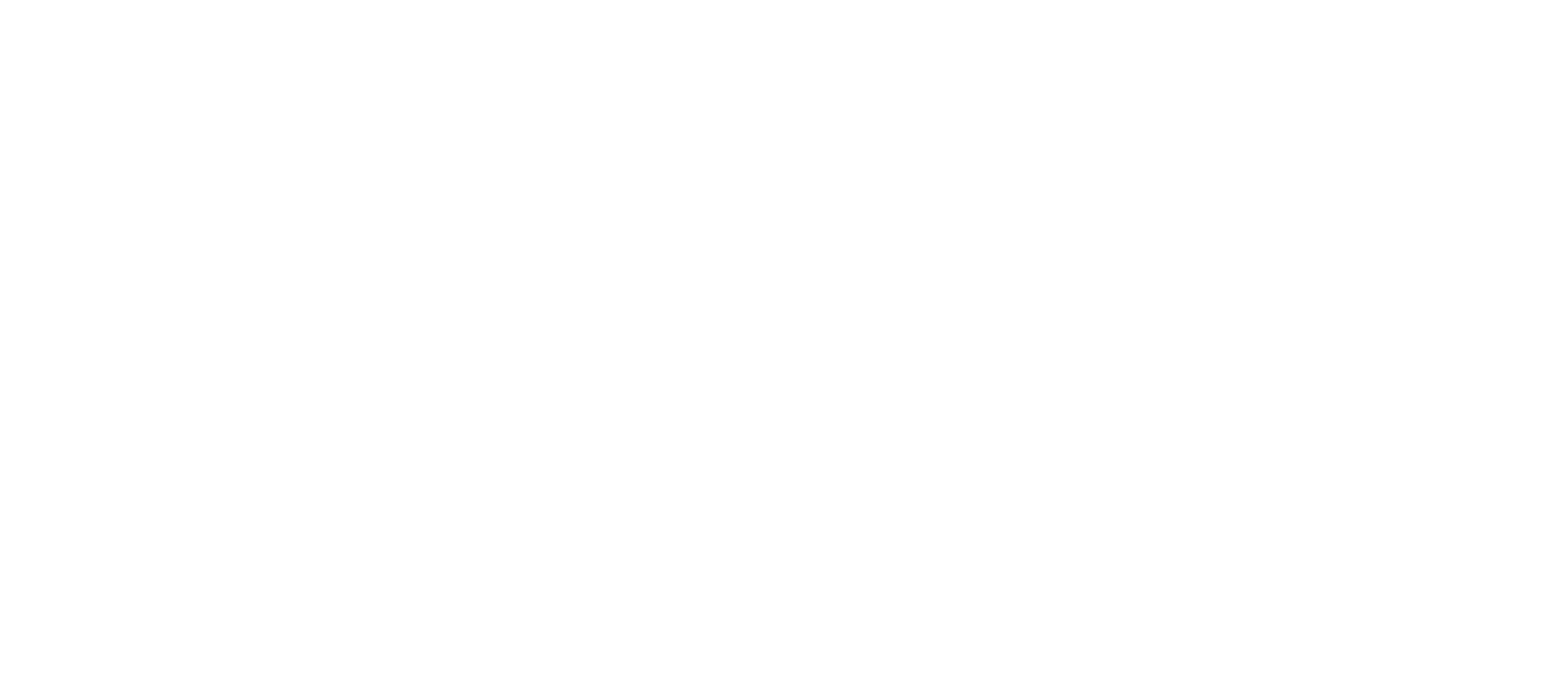 scroll, scrollTop: 0, scrollLeft: 0, axis: both 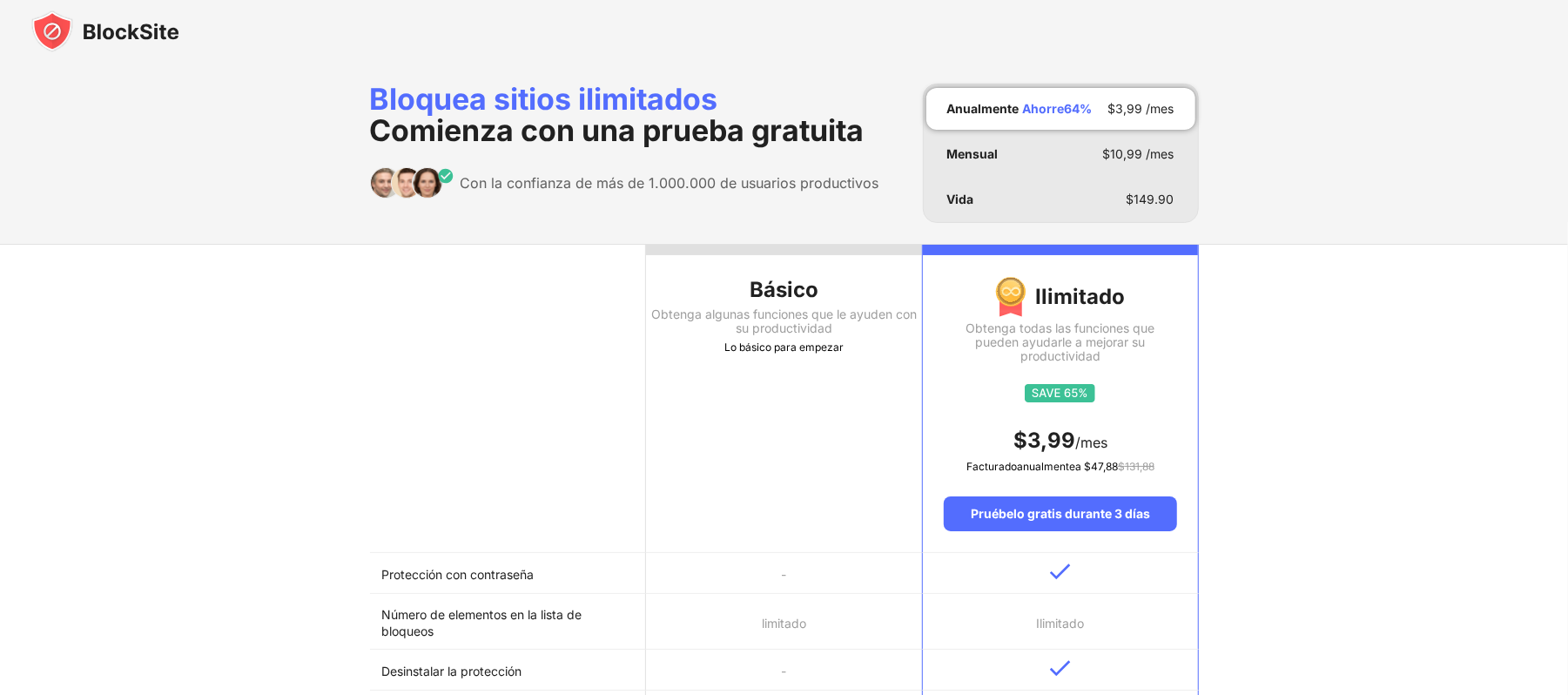 drag, startPoint x: 1087, startPoint y: 356, endPoint x: 1120, endPoint y: 395, distance: 51.08816 